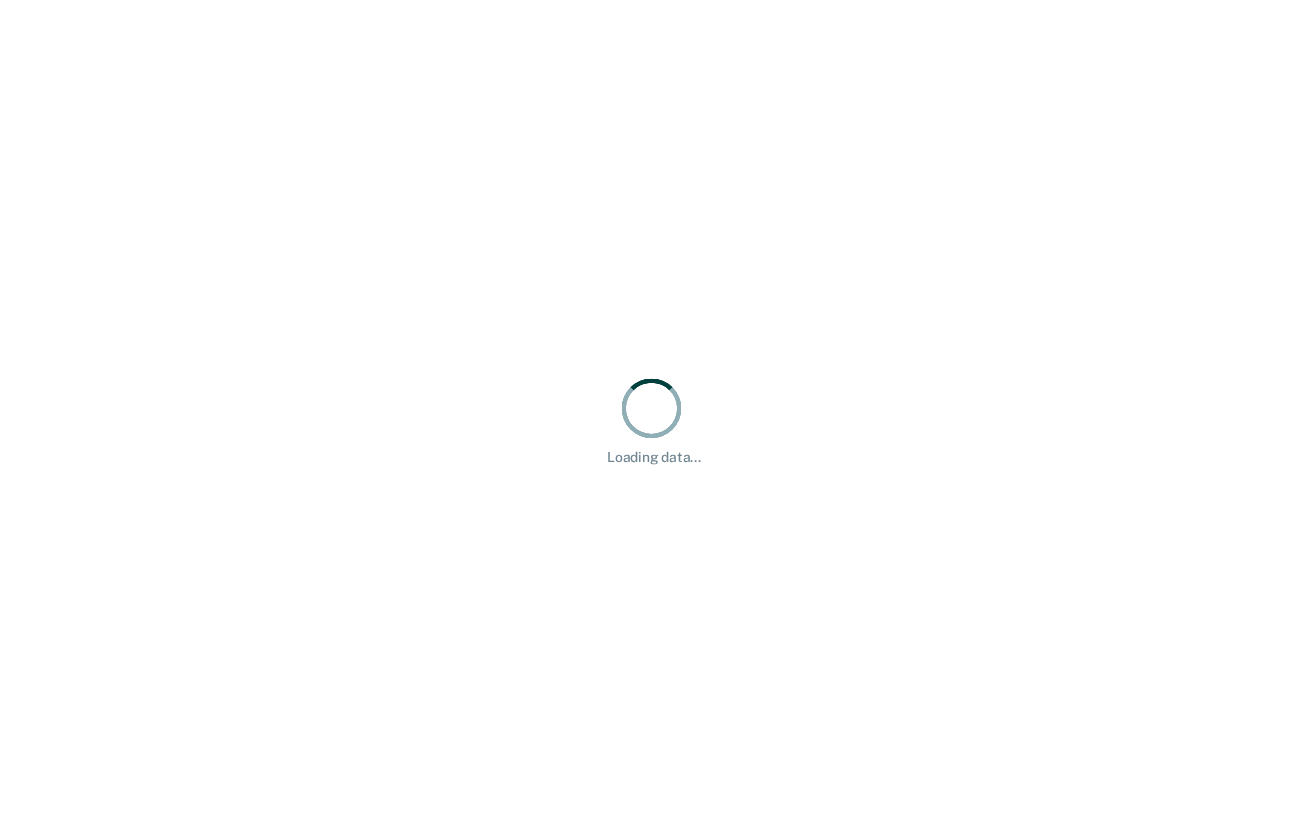 scroll, scrollTop: 0, scrollLeft: 0, axis: both 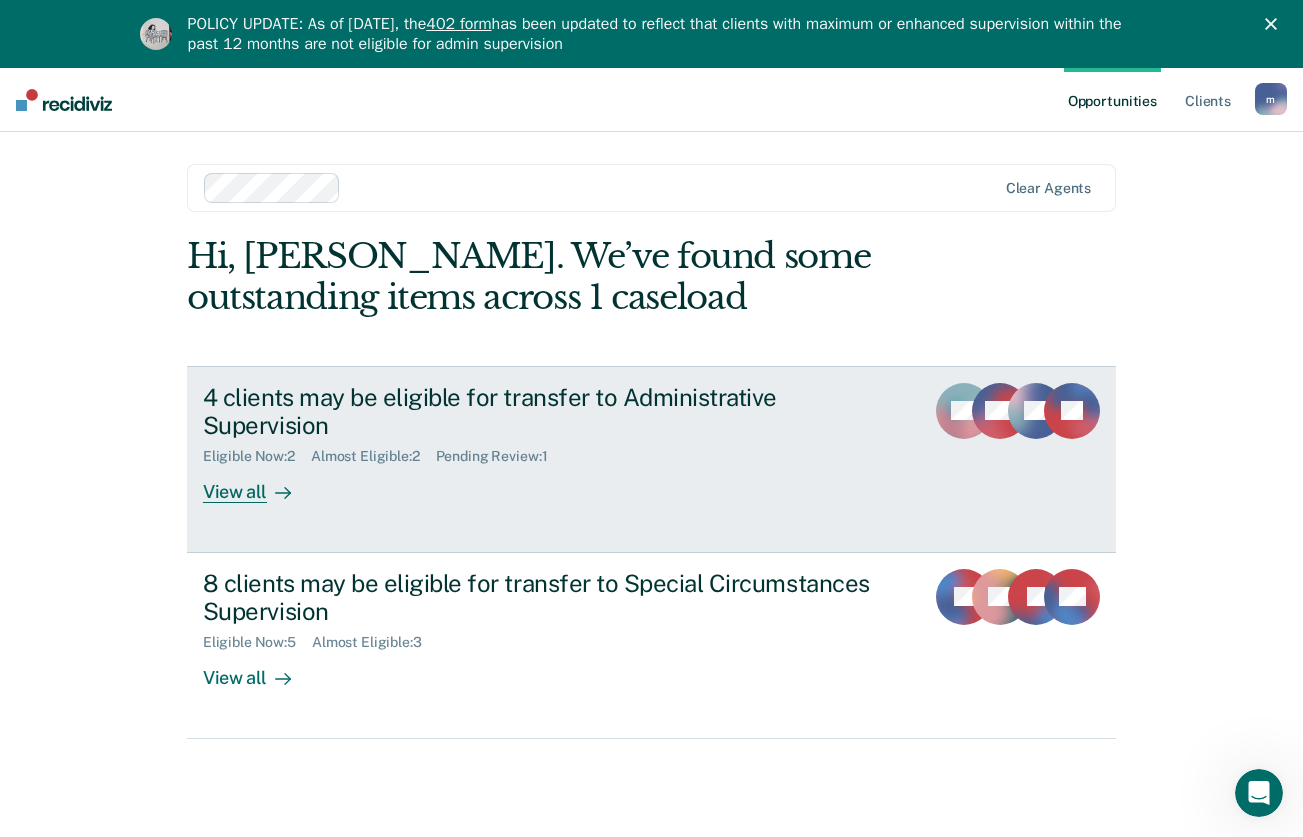 click on "4 clients may be eligible for transfer to Administrative Supervision" at bounding box center [554, 412] 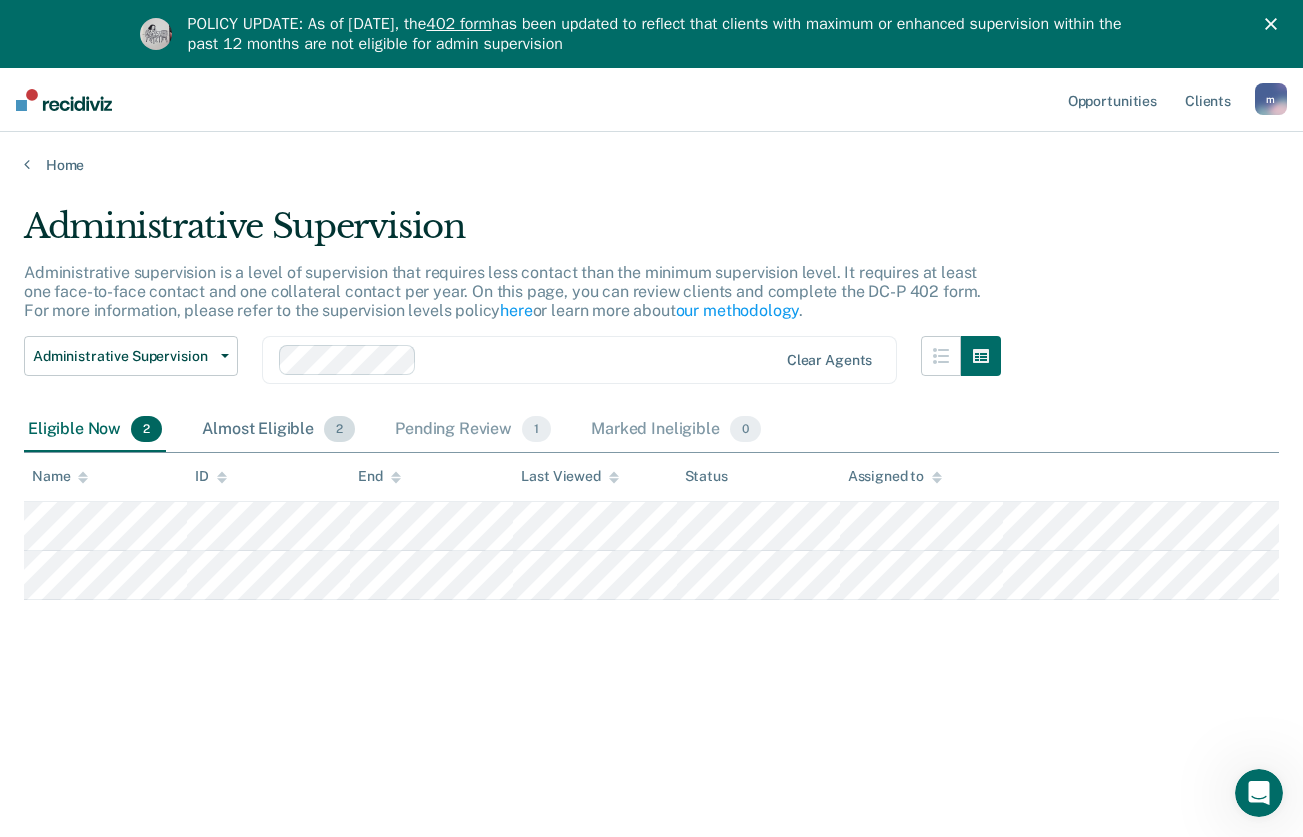 click on "Almost Eligible 2" at bounding box center (278, 430) 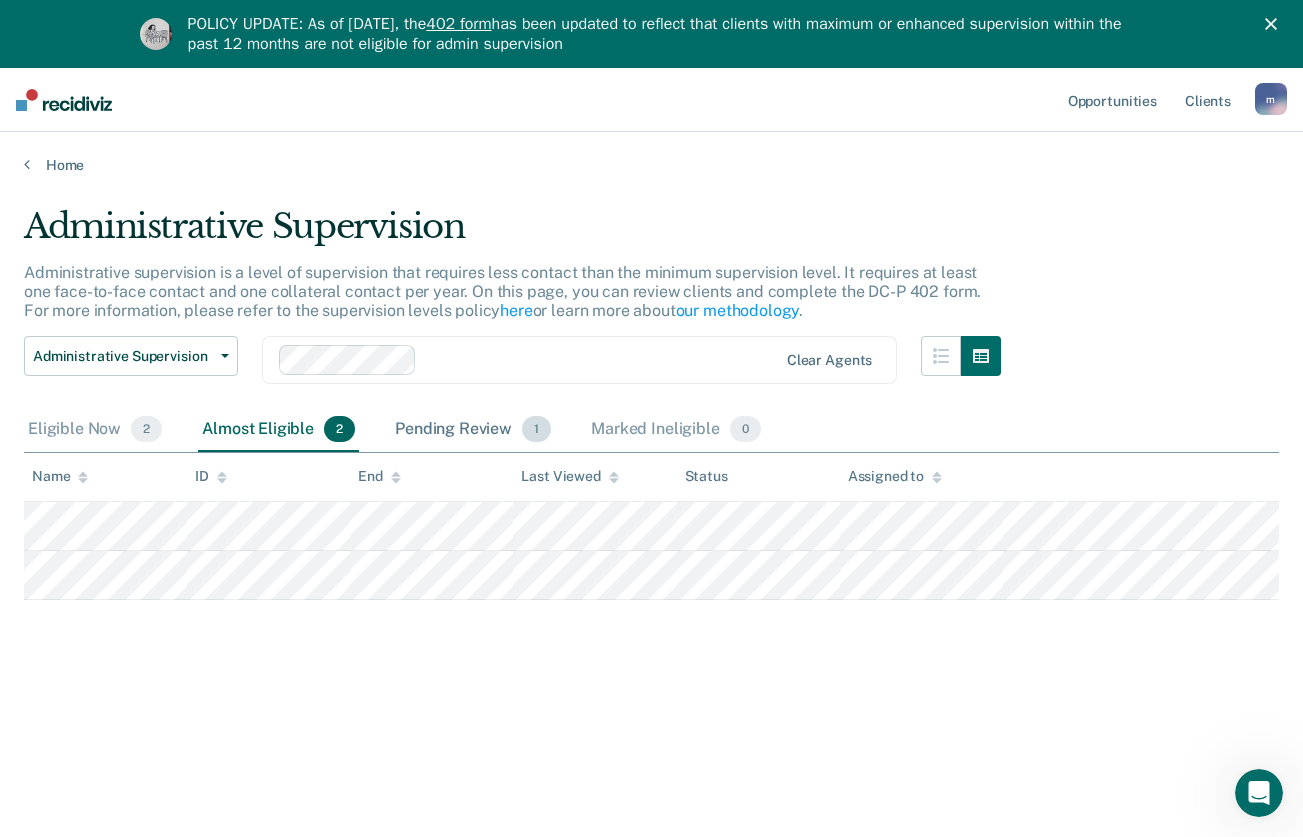 click on "Pending Review 1" at bounding box center (473, 430) 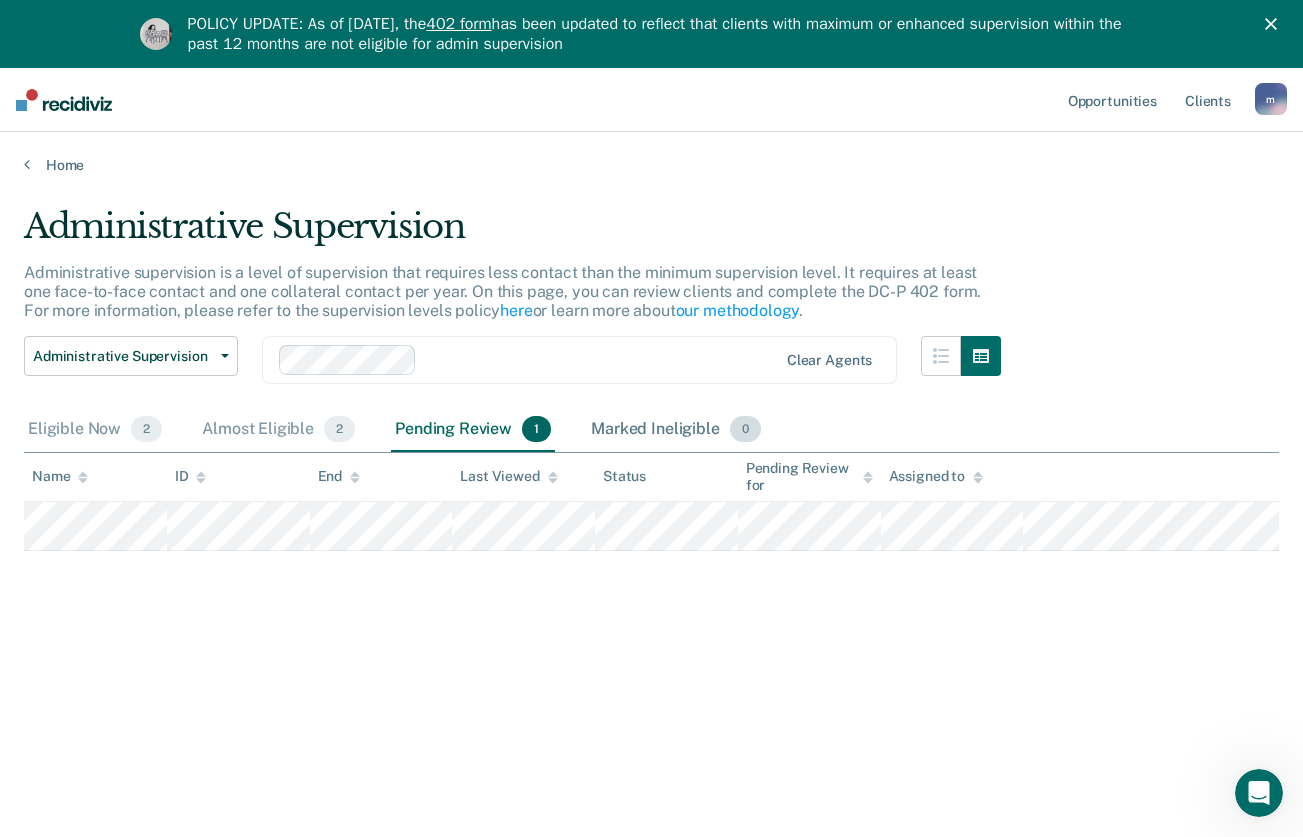 click on "Marked Ineligible 0" at bounding box center (676, 430) 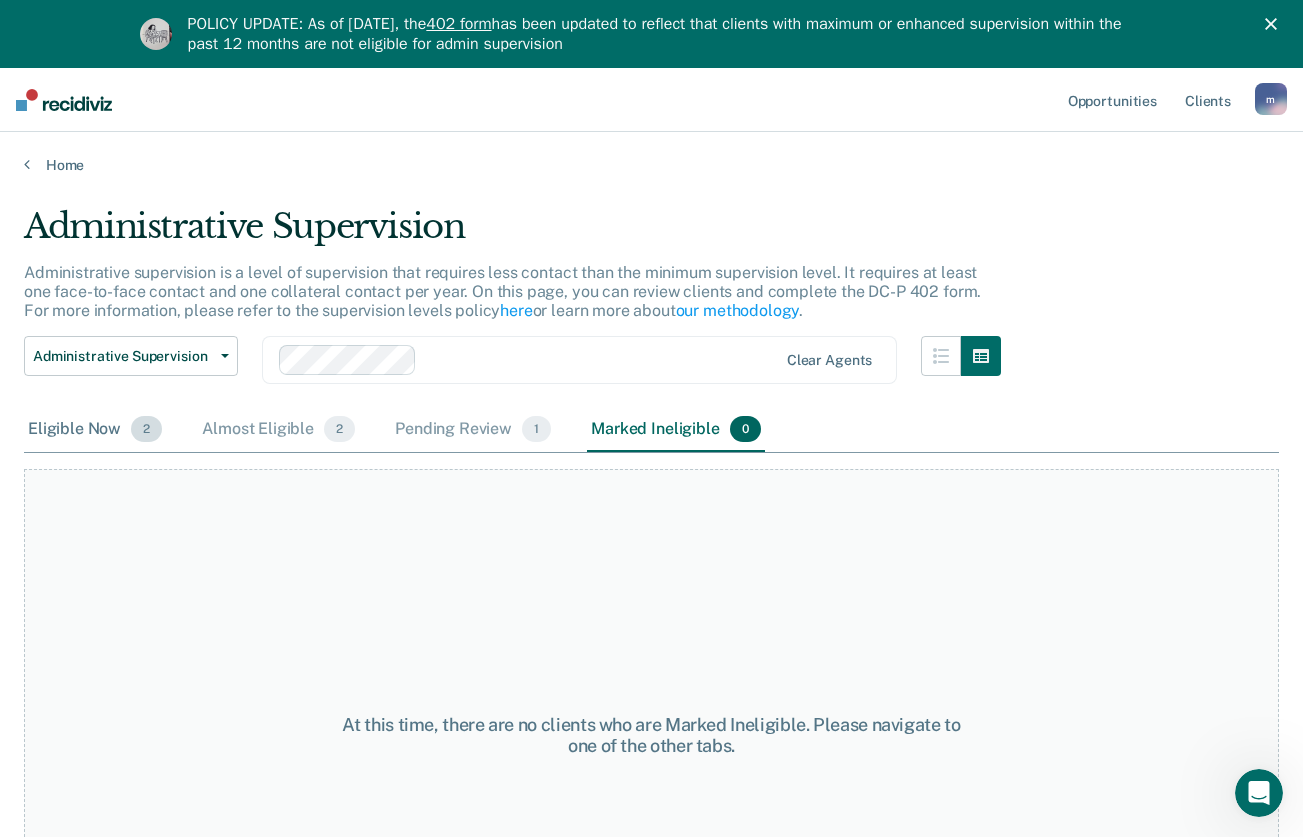 click on "Eligible Now 2" at bounding box center (95, 430) 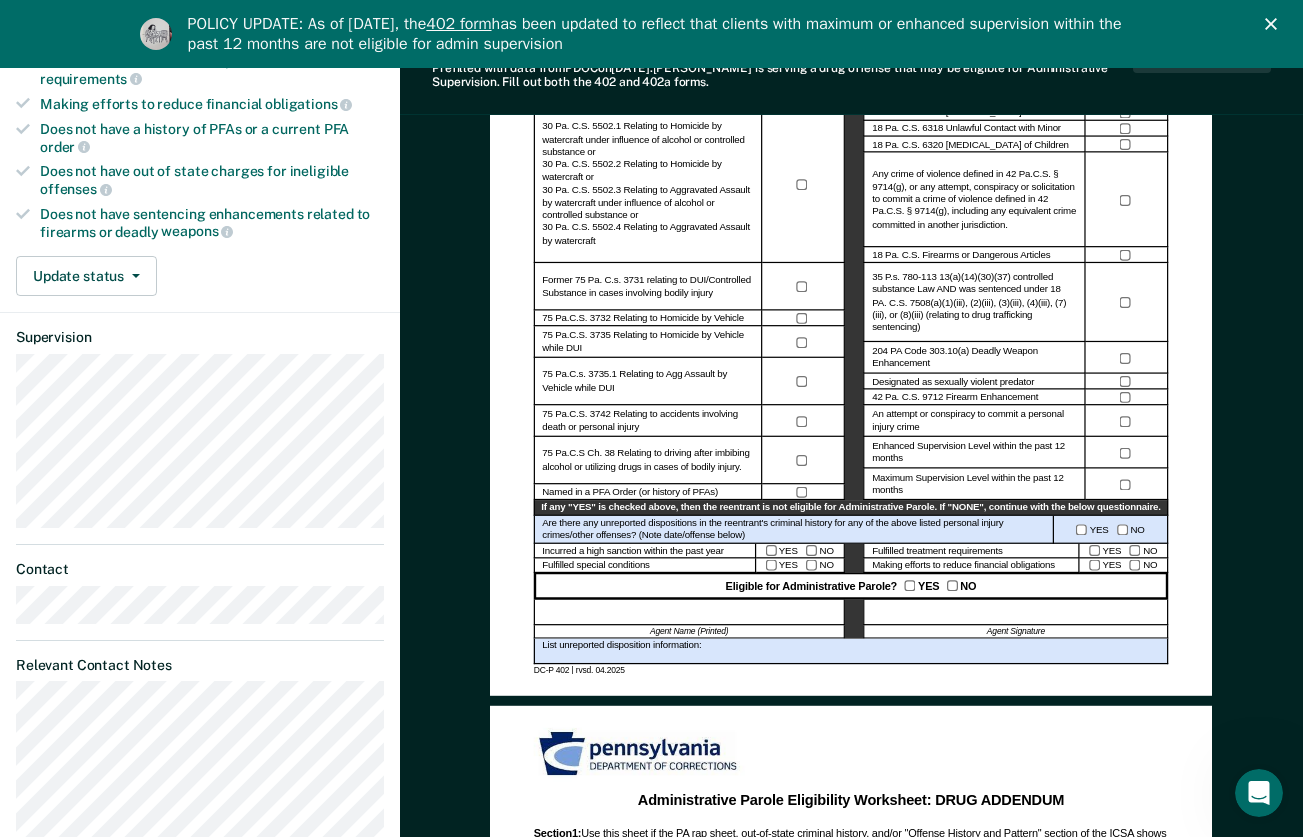 scroll, scrollTop: 500, scrollLeft: 0, axis: vertical 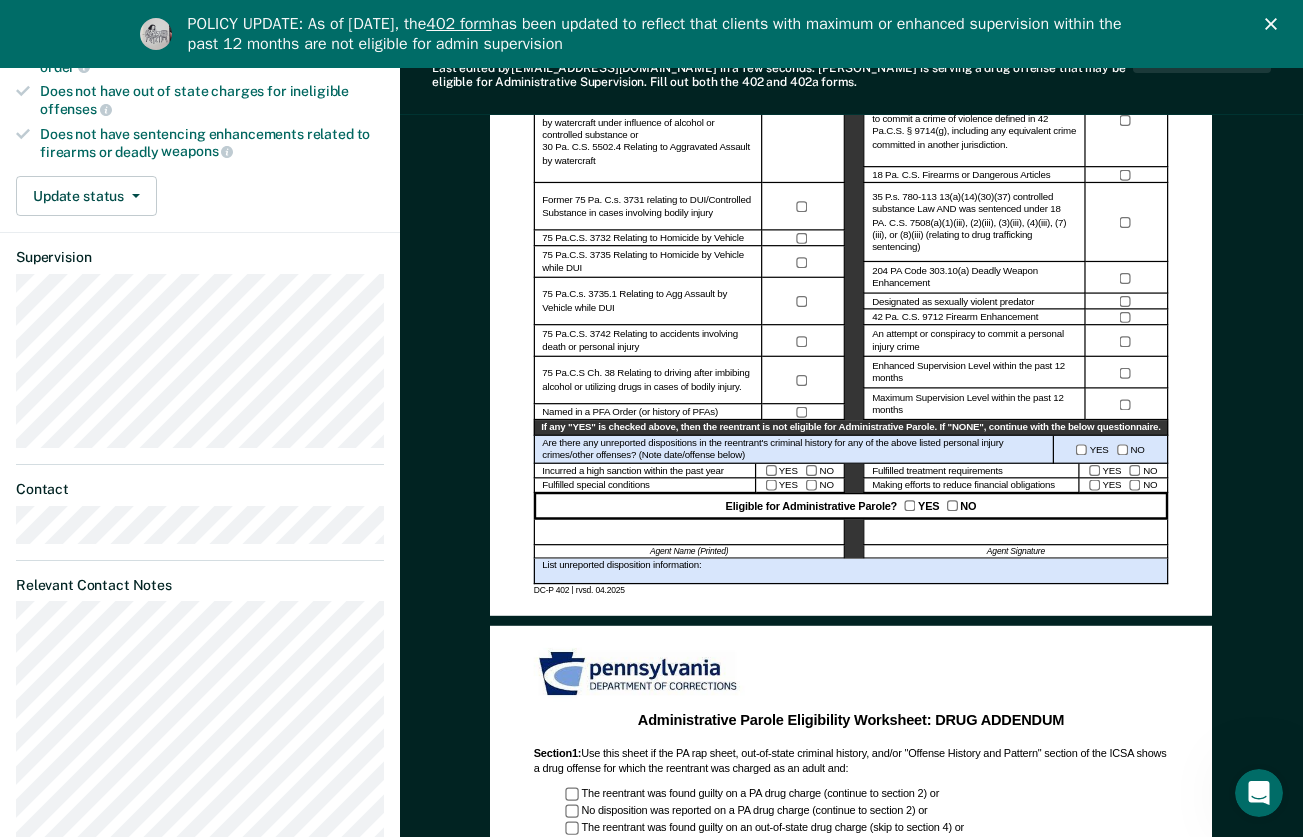click at bounding box center (689, 532) 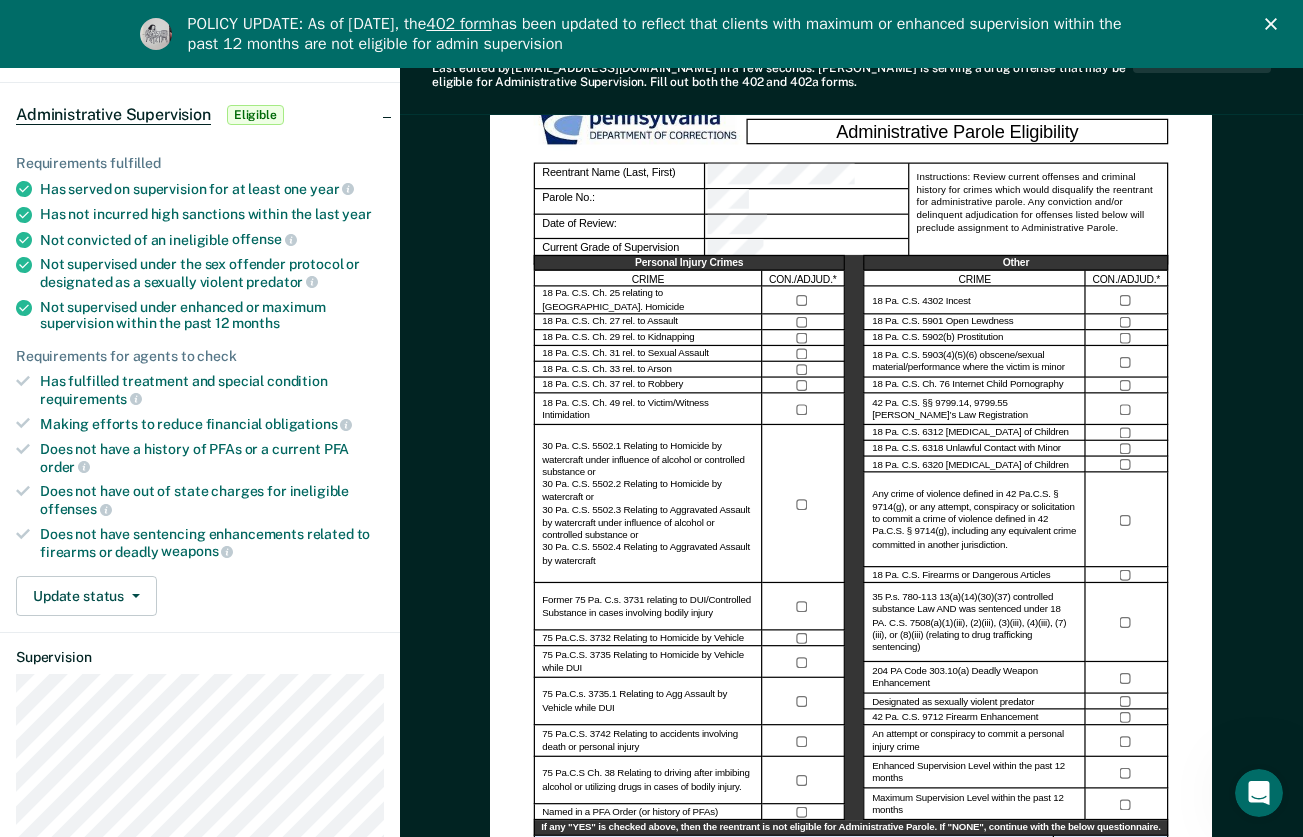 scroll, scrollTop: 0, scrollLeft: 0, axis: both 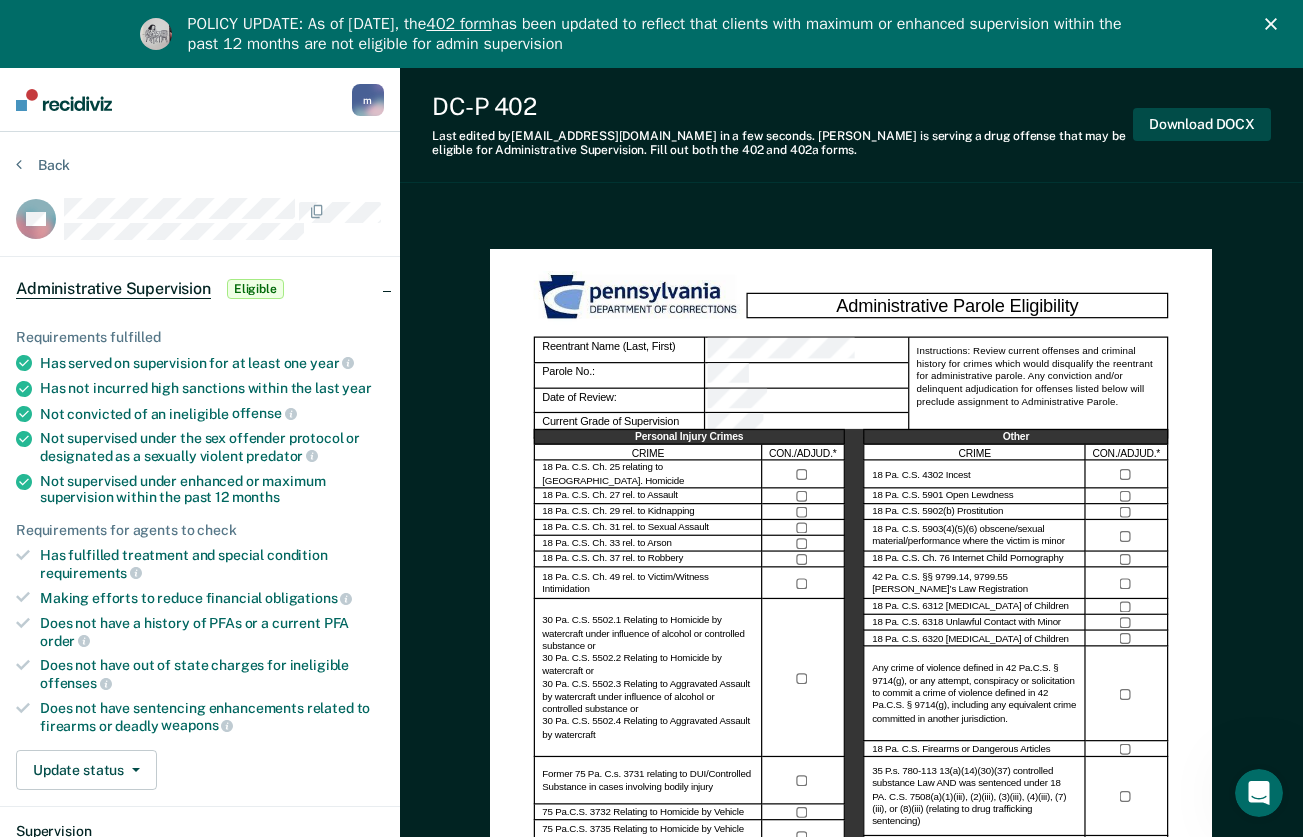 click on "Download DOCX" at bounding box center [1202, 124] 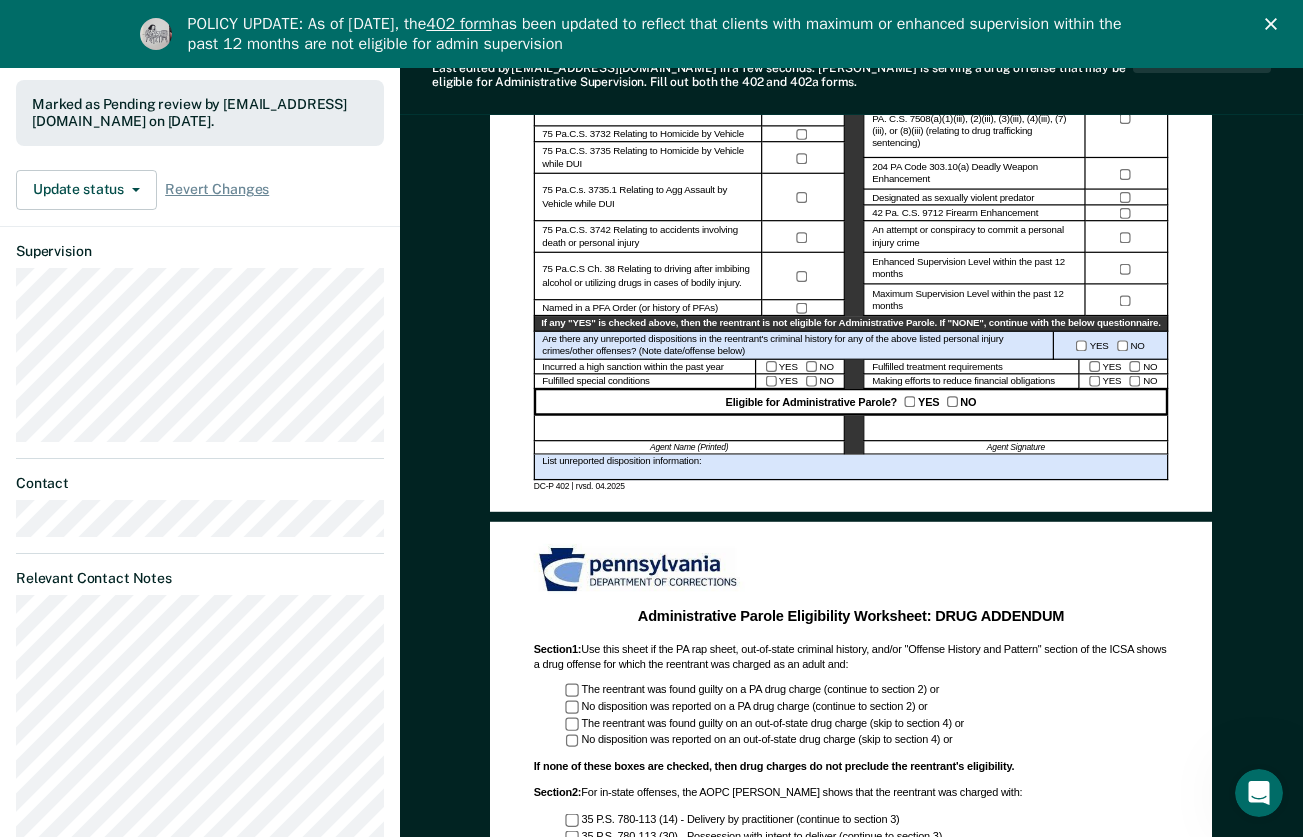 scroll, scrollTop: 474, scrollLeft: 0, axis: vertical 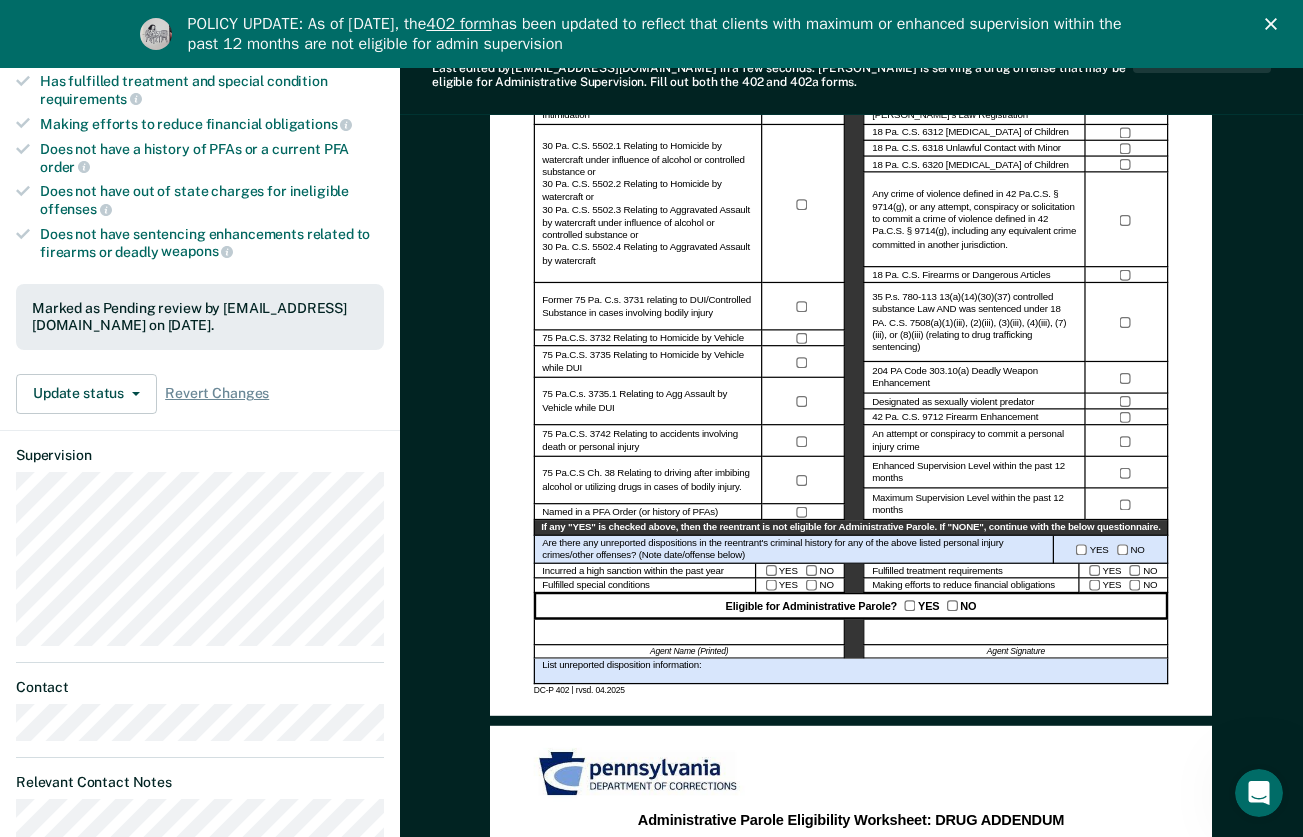 click at bounding box center [689, 632] 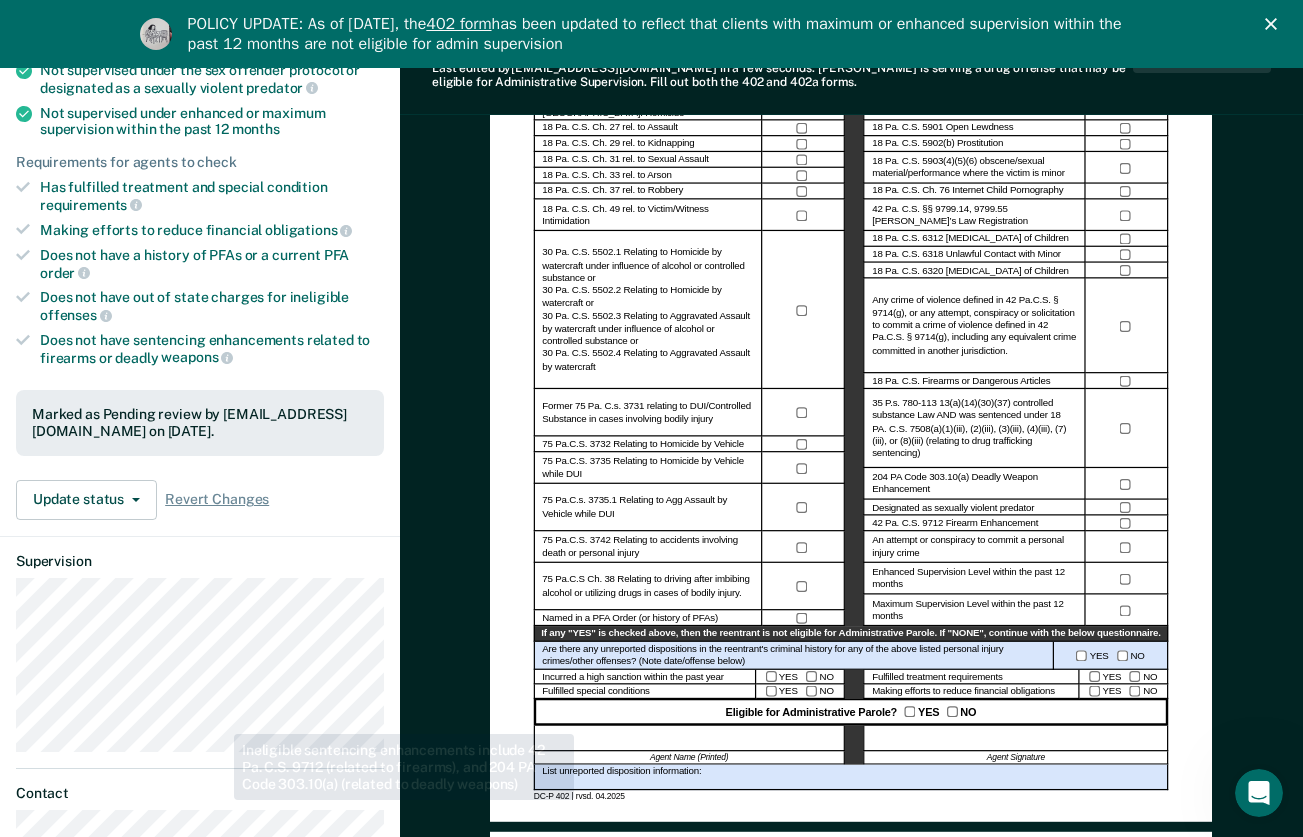 scroll, scrollTop: 400, scrollLeft: 0, axis: vertical 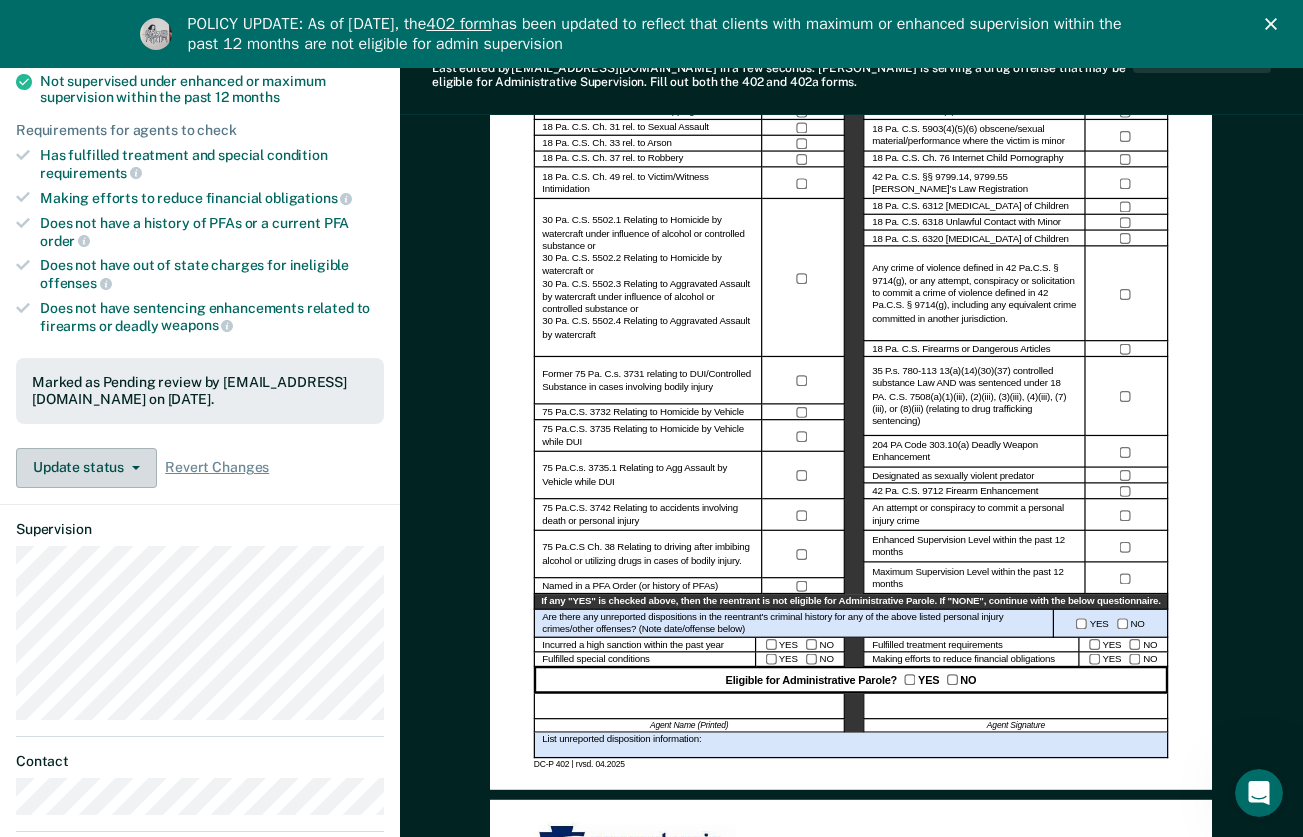 click on "Update status" at bounding box center [86, 468] 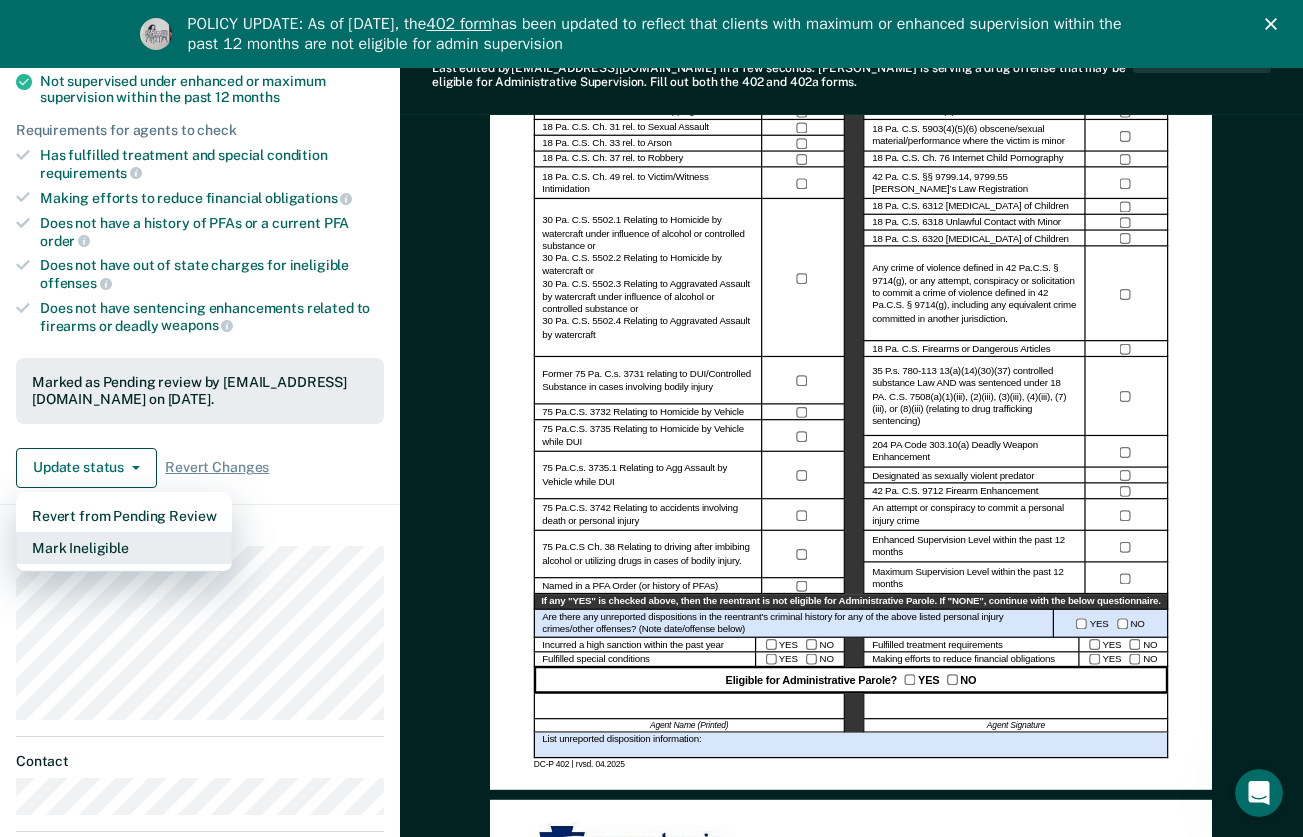 click on "Mark Ineligible" at bounding box center [124, 548] 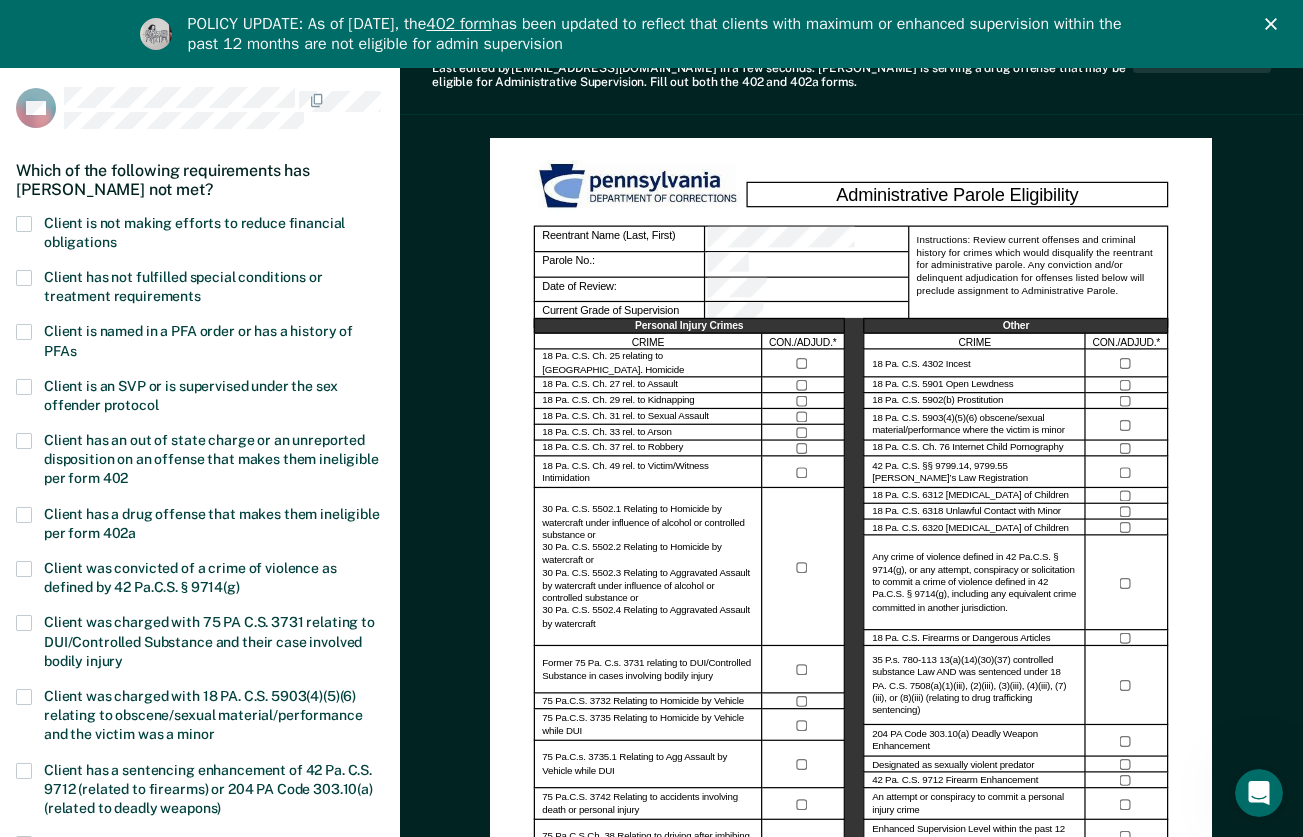 scroll, scrollTop: 100, scrollLeft: 0, axis: vertical 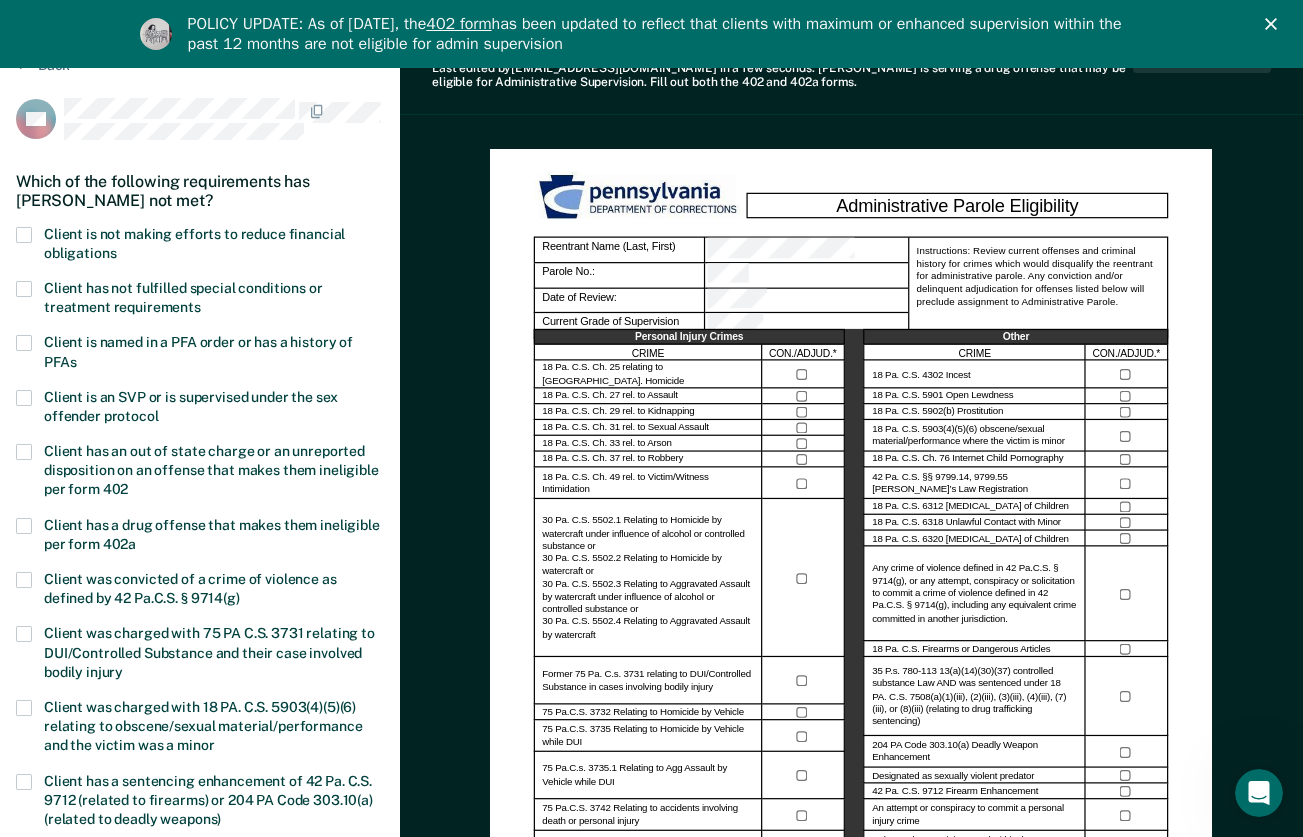 click at bounding box center (24, 526) 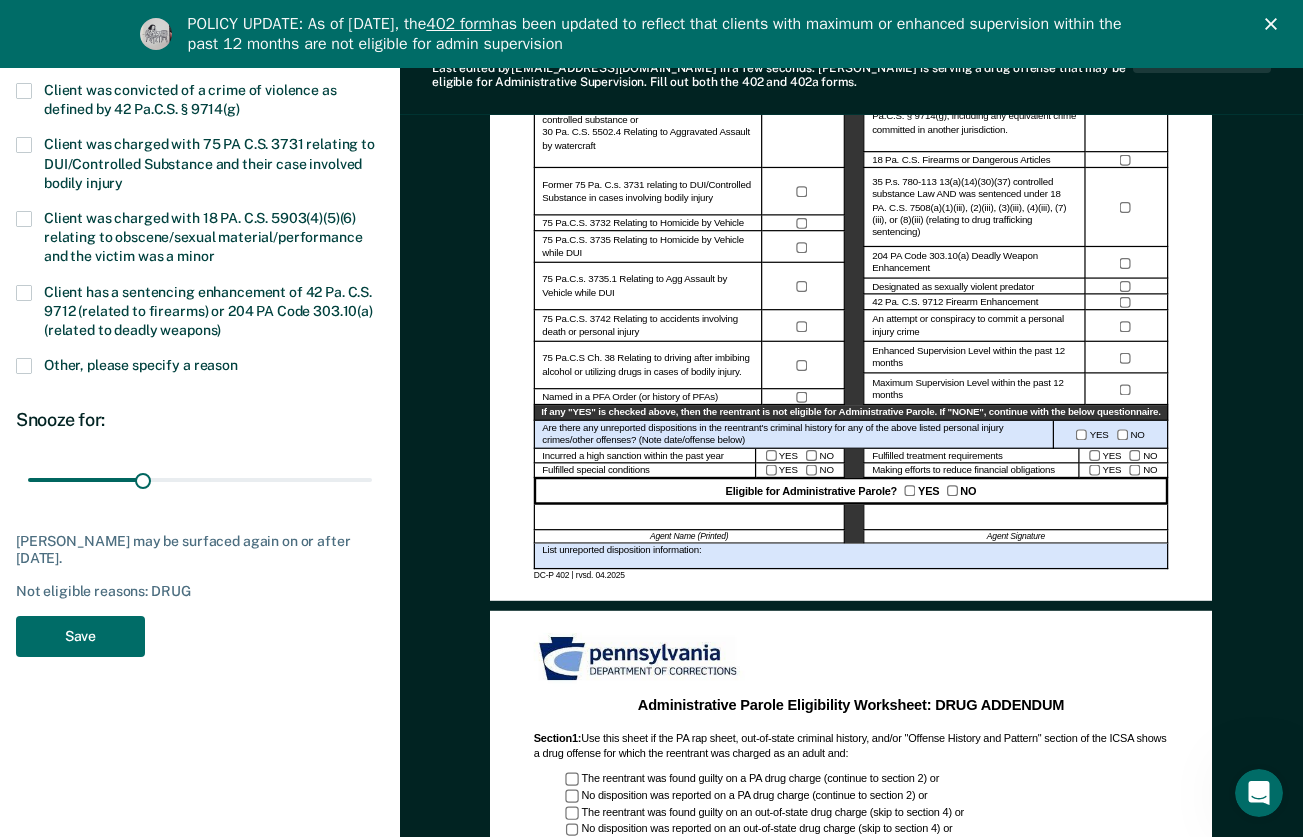 scroll, scrollTop: 600, scrollLeft: 0, axis: vertical 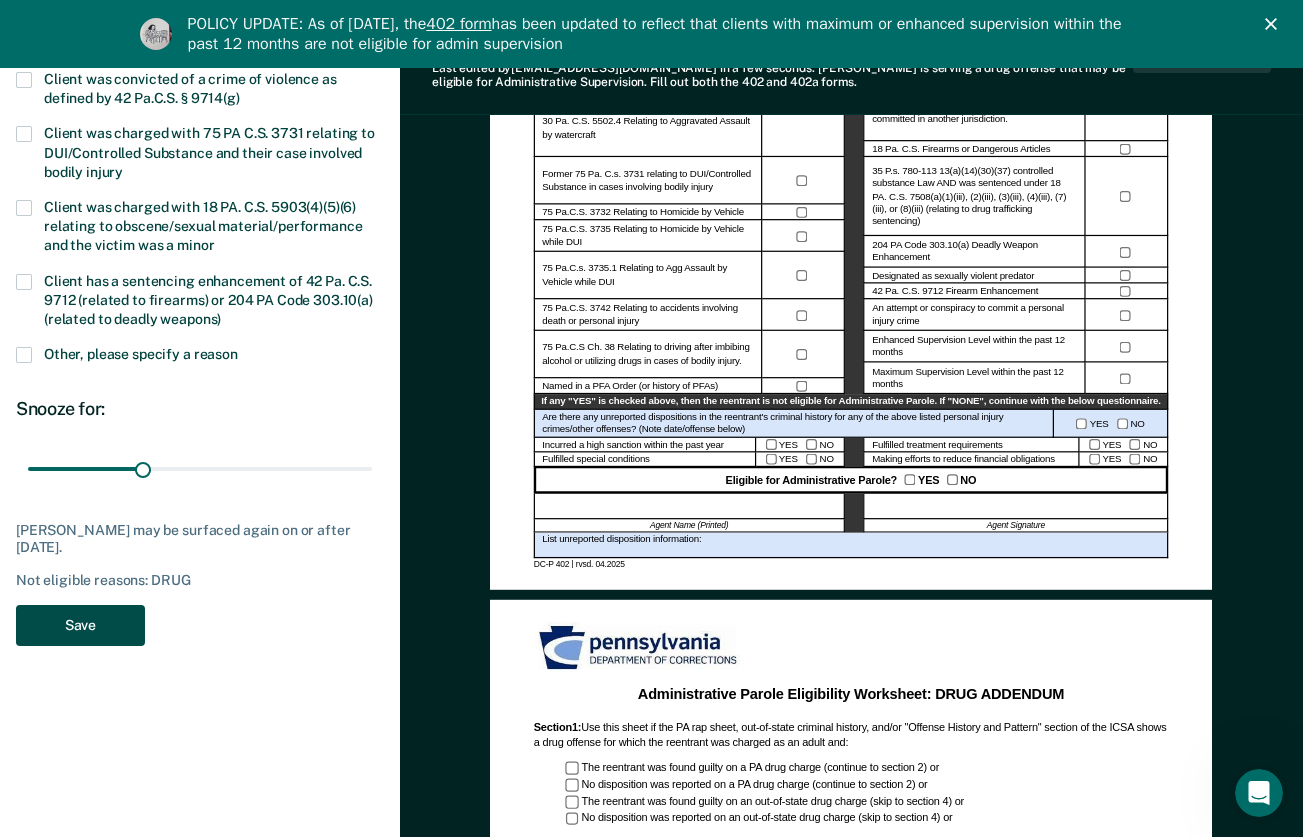 click on "Save" at bounding box center (80, 625) 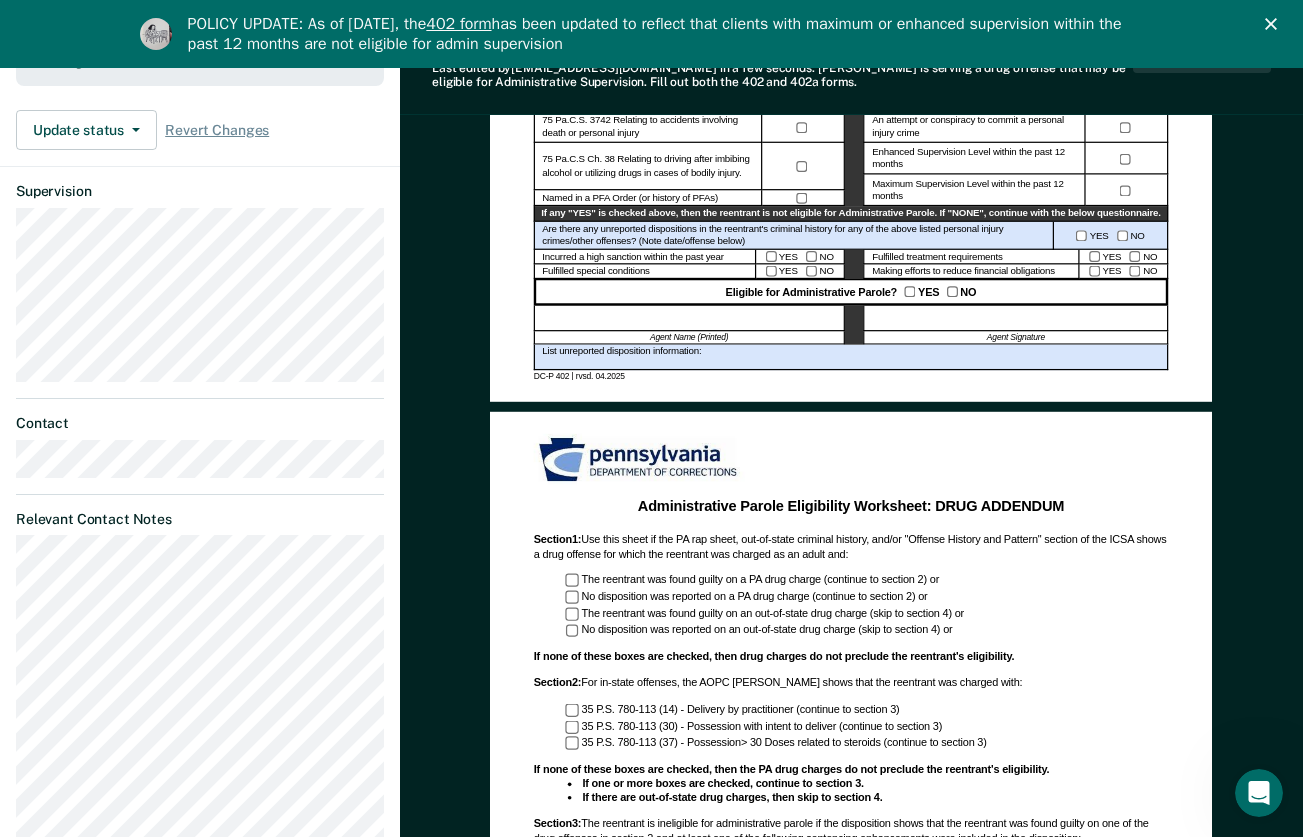 scroll, scrollTop: 774, scrollLeft: 0, axis: vertical 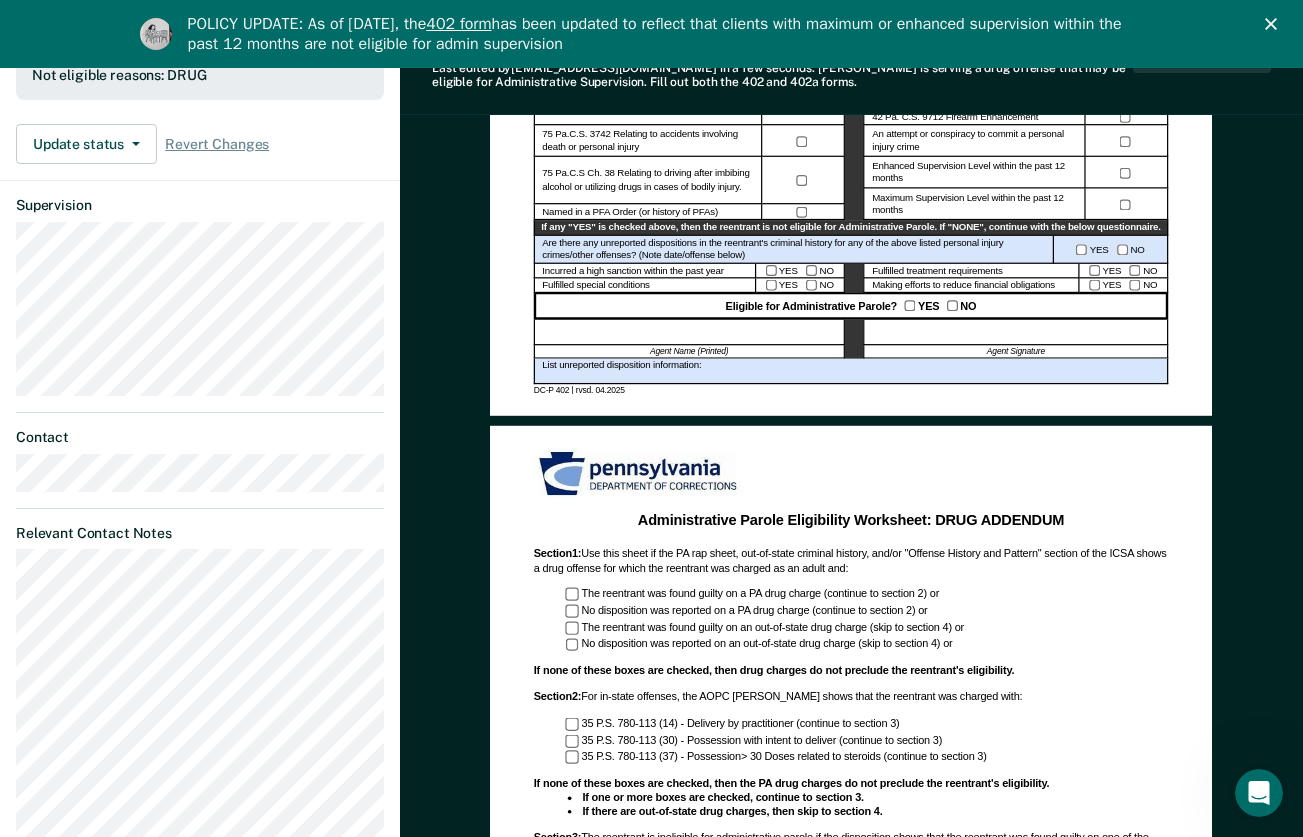 click 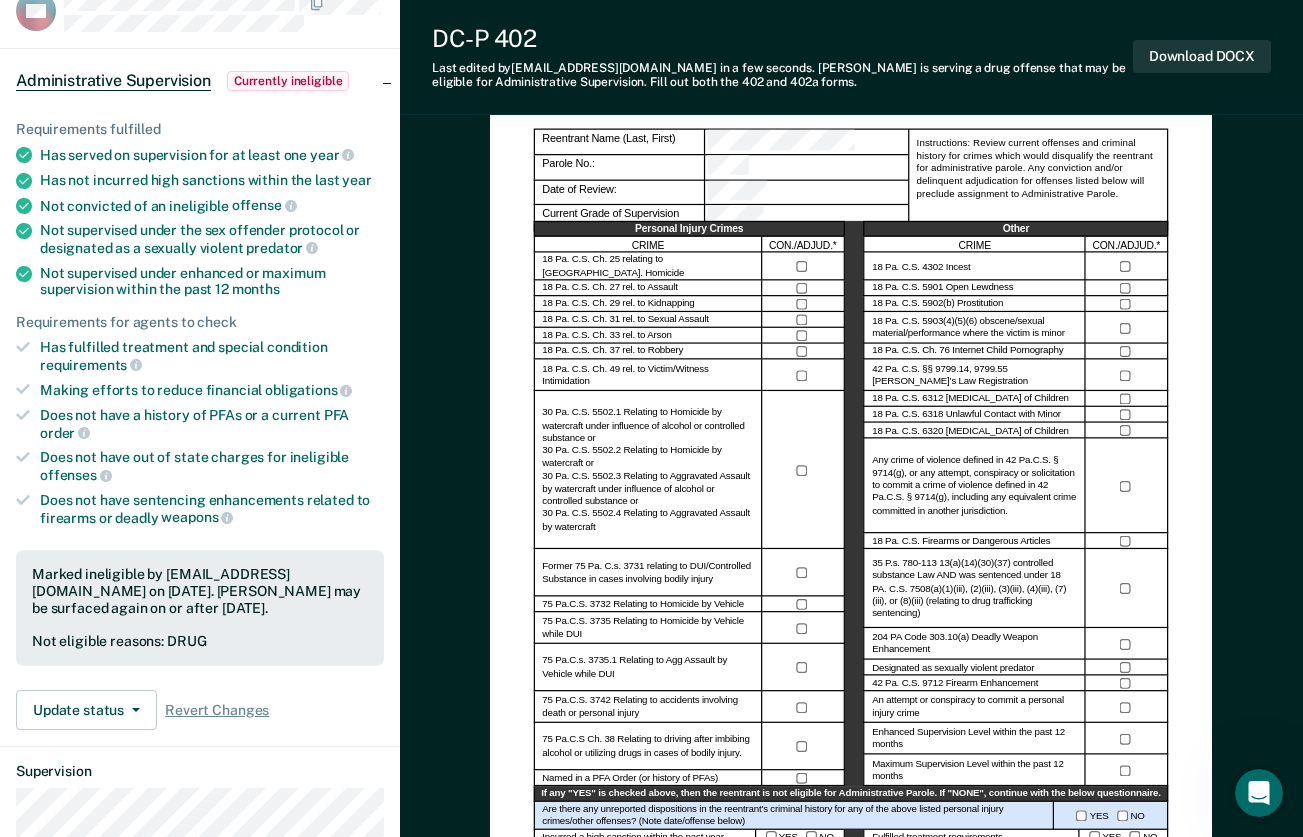 scroll, scrollTop: 0, scrollLeft: 0, axis: both 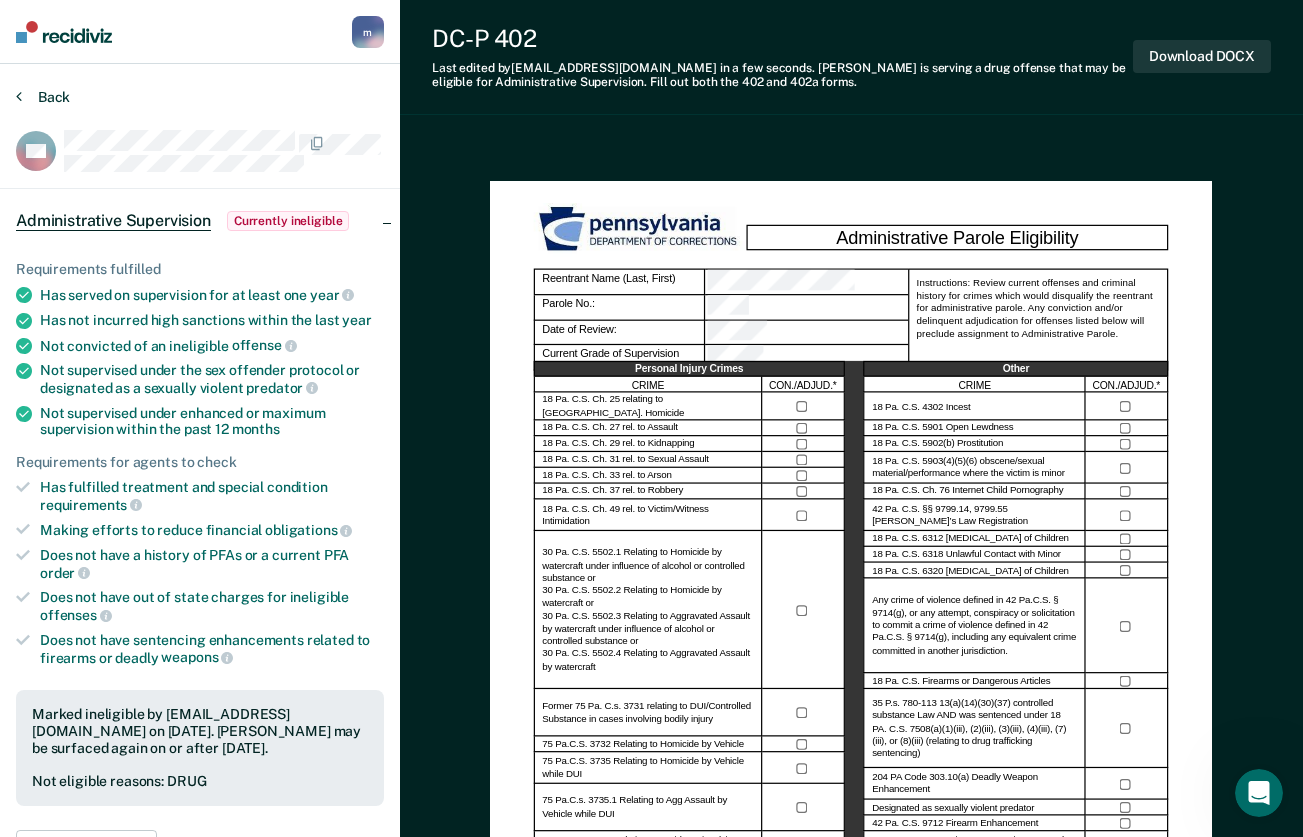 click on "Back" at bounding box center (43, 97) 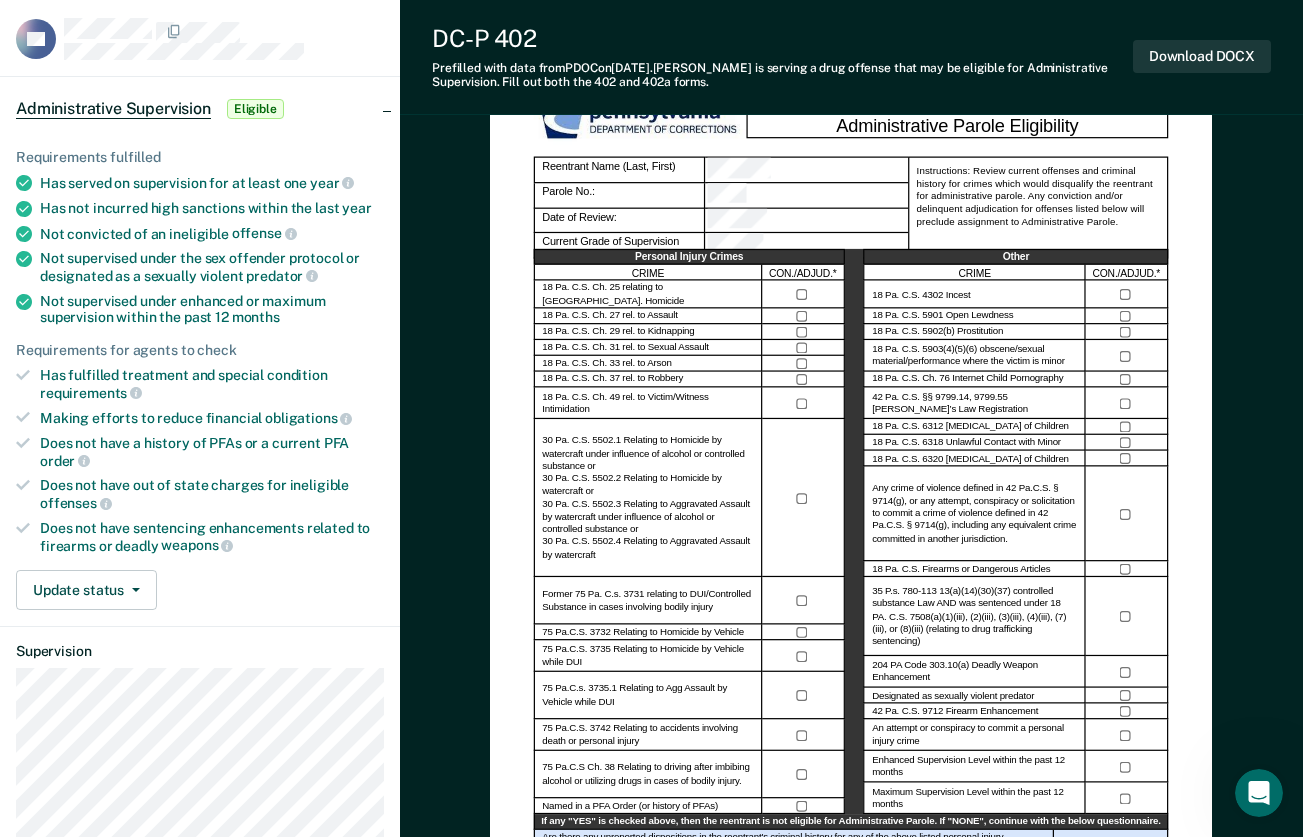 scroll, scrollTop: 300, scrollLeft: 0, axis: vertical 